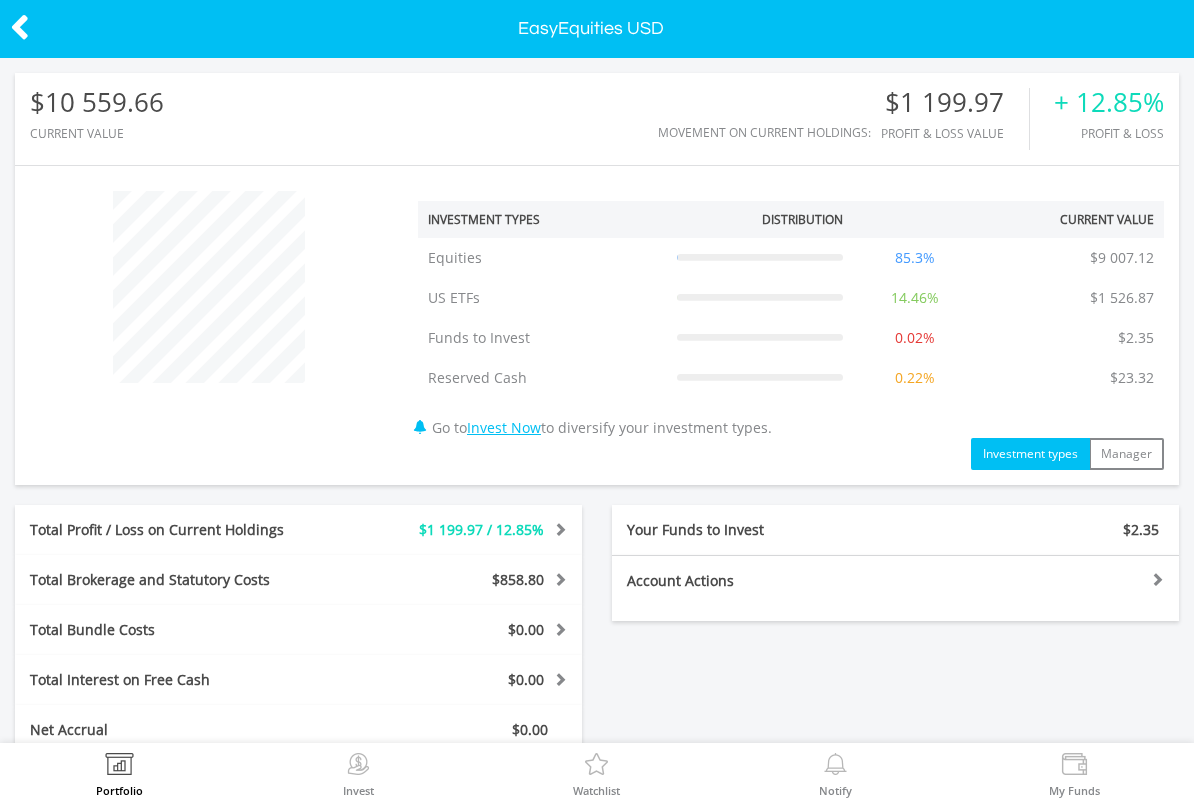 scroll, scrollTop: 0, scrollLeft: 0, axis: both 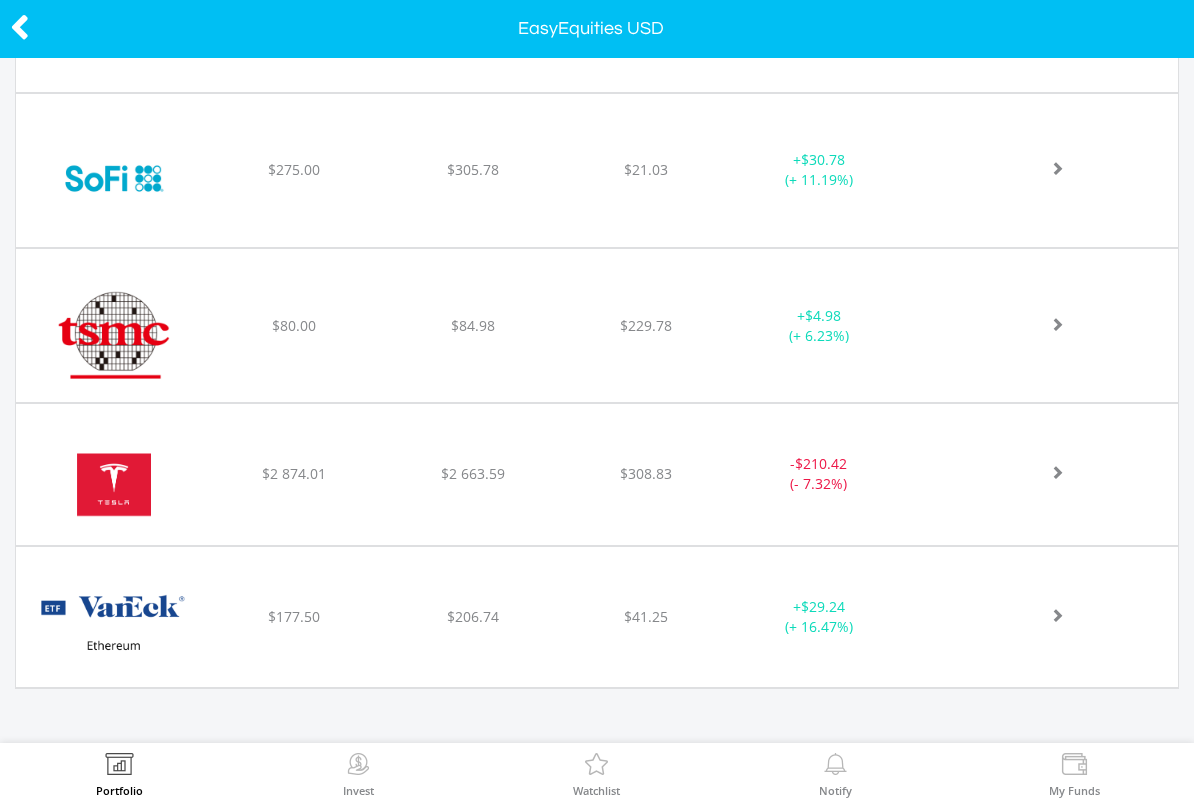 click on "﻿
Tesla Inc
$2 874.01
$2 663.59
$308.83
-  $210.42 (- 7.32%)" at bounding box center [597, -1917] 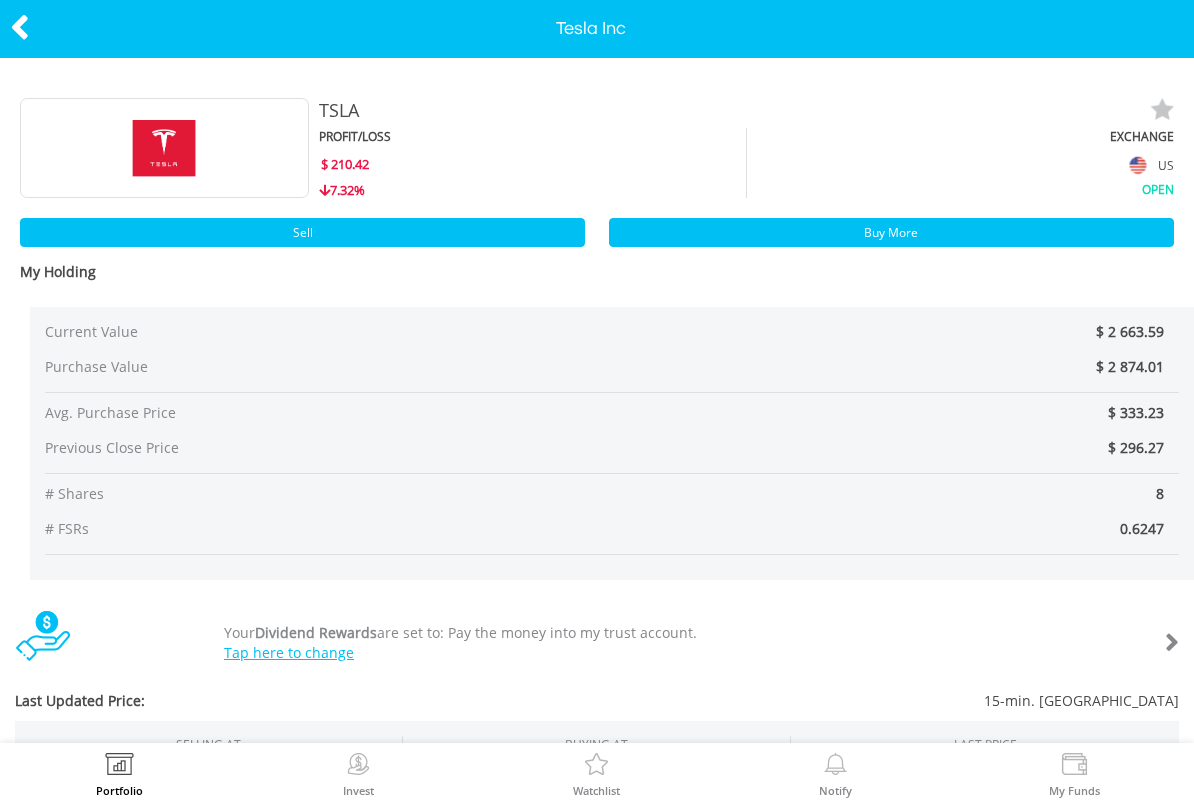 scroll, scrollTop: 0, scrollLeft: 0, axis: both 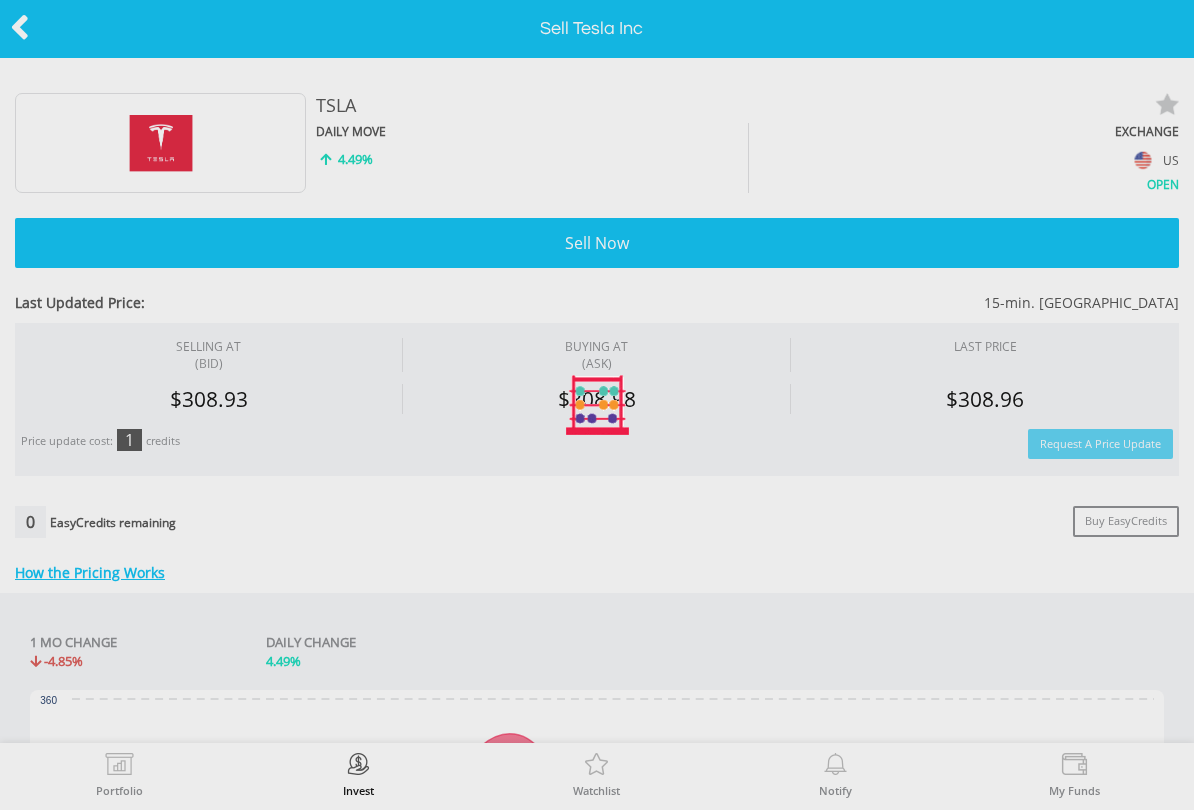 type on "*******" 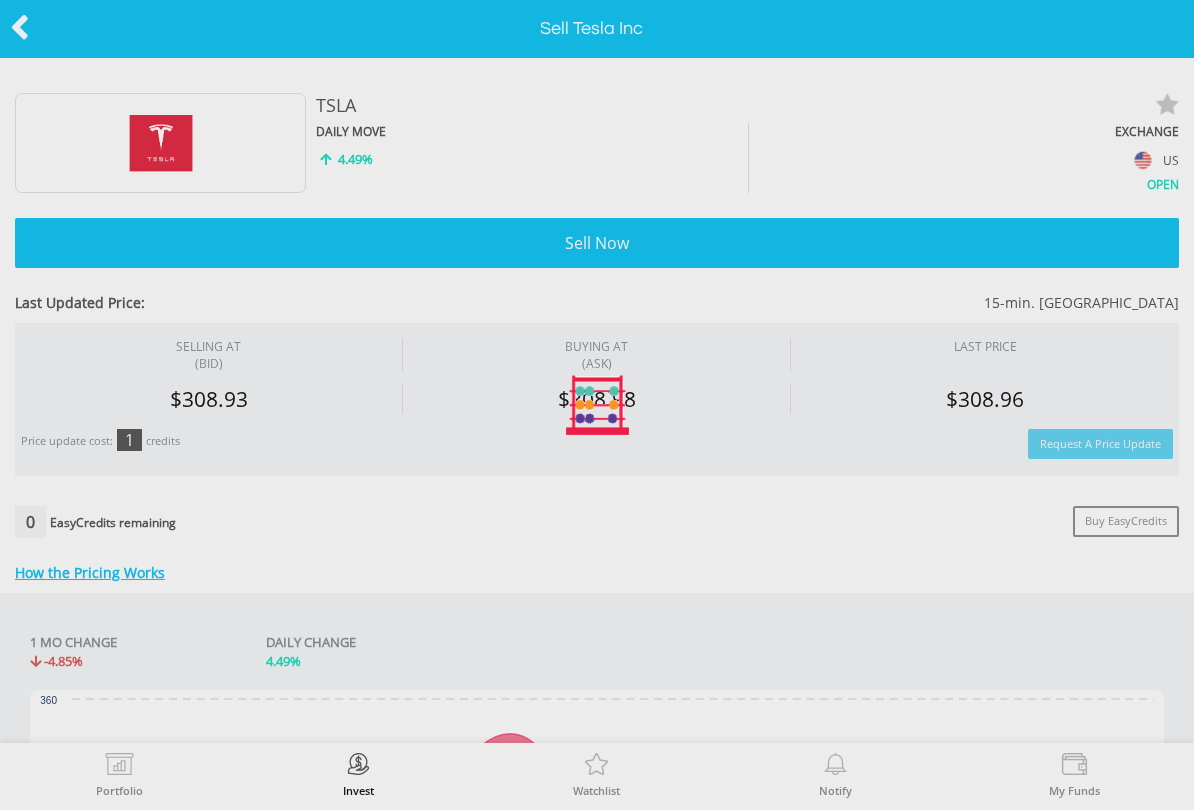 type on "******" 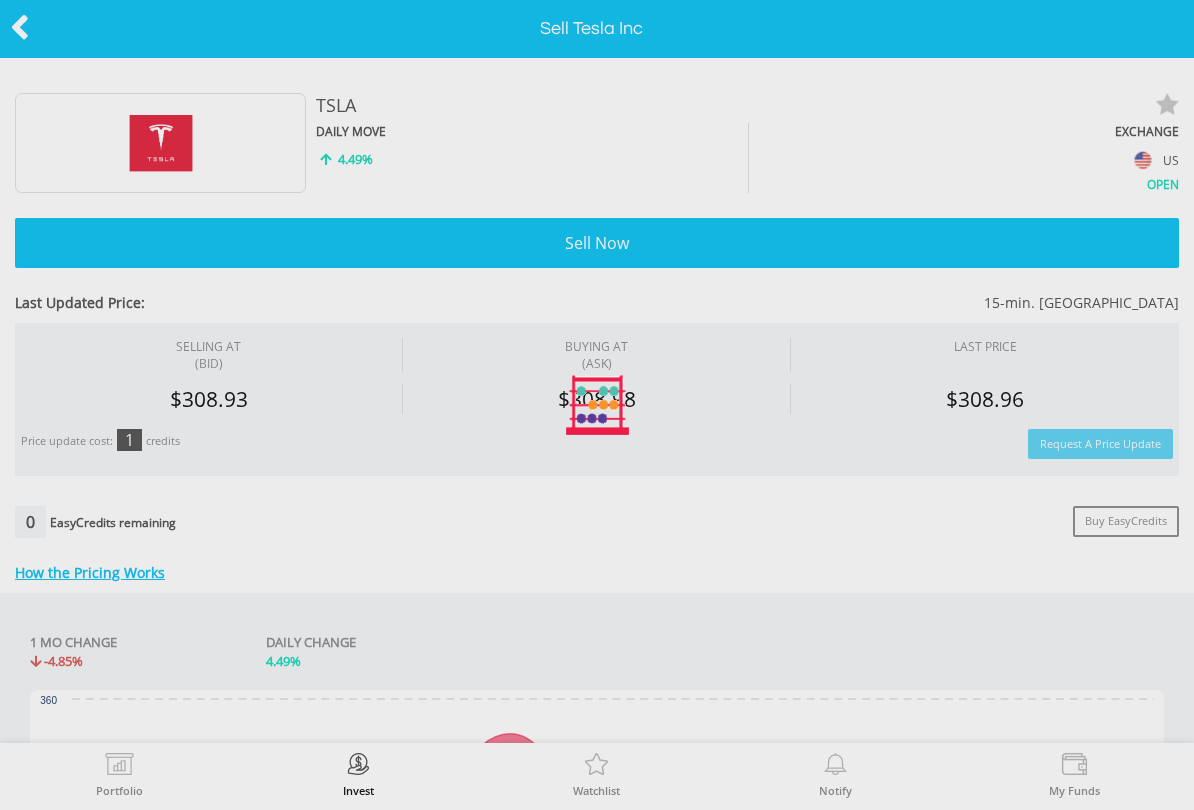 click at bounding box center (597, 405) 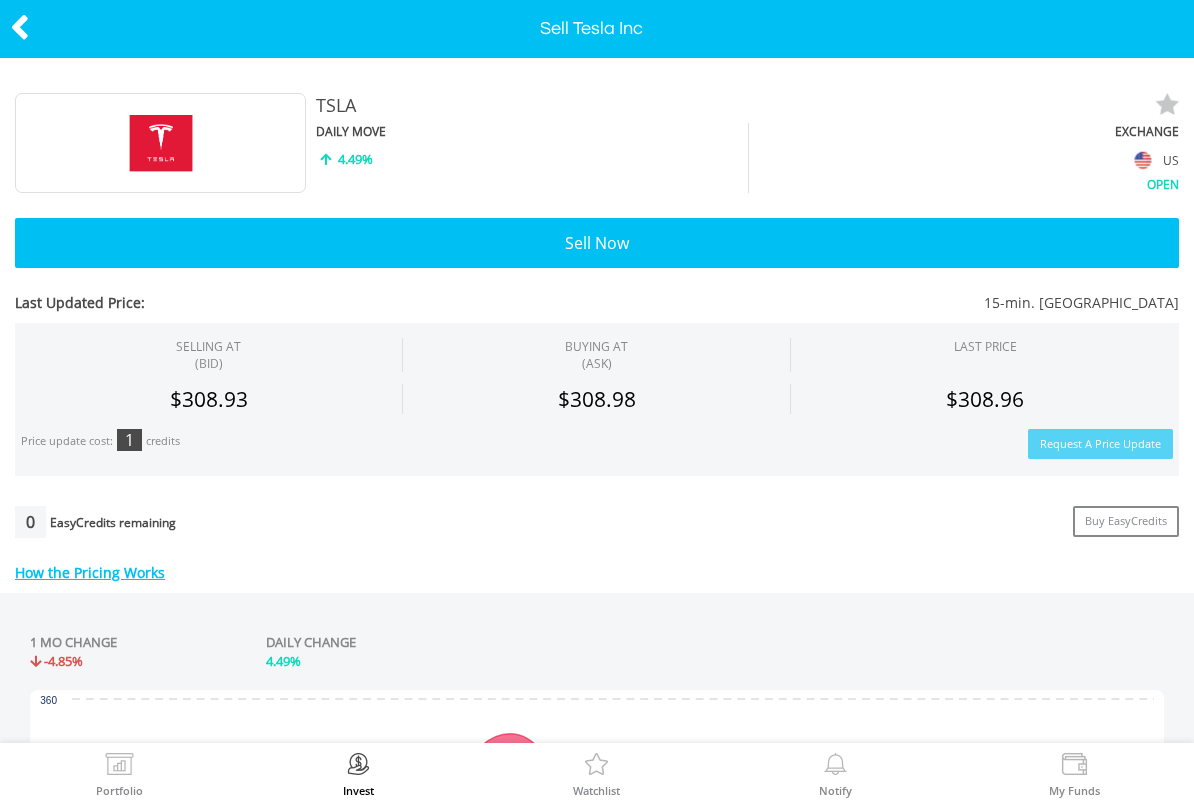 click on "Sell Now" at bounding box center [597, 243] 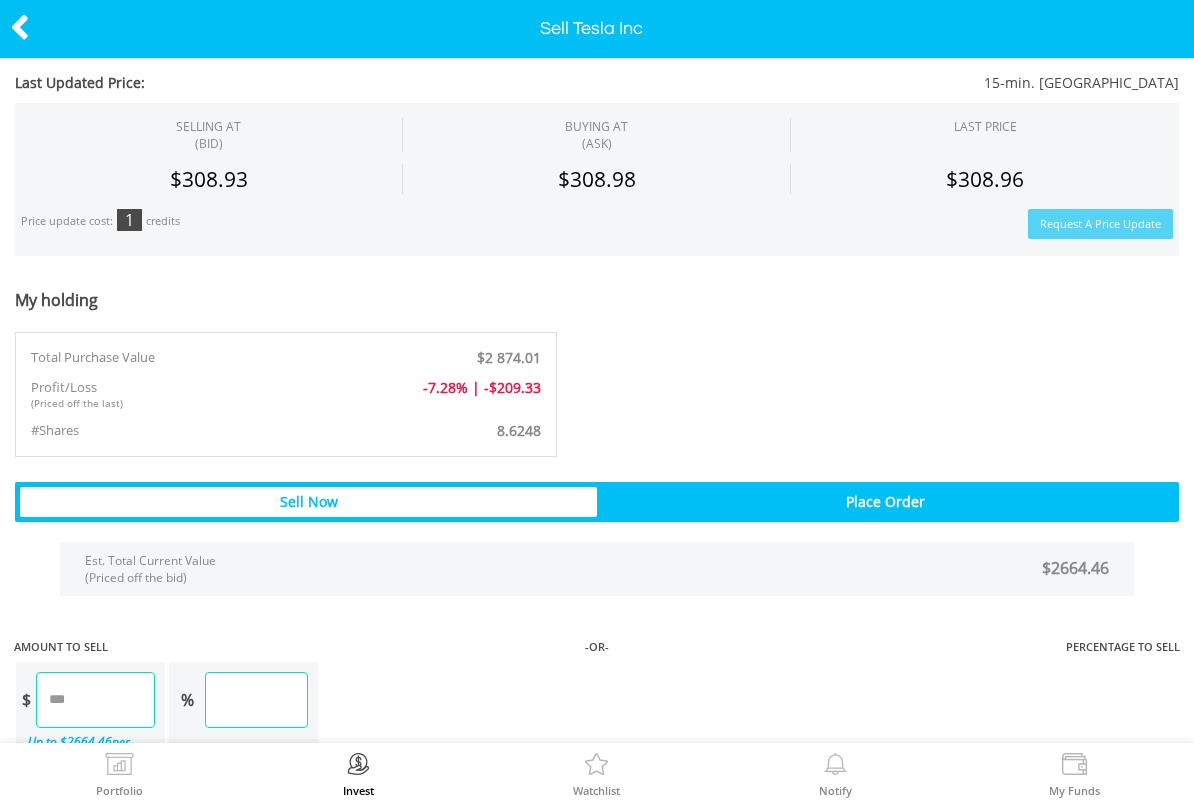 scroll, scrollTop: 1076, scrollLeft: 0, axis: vertical 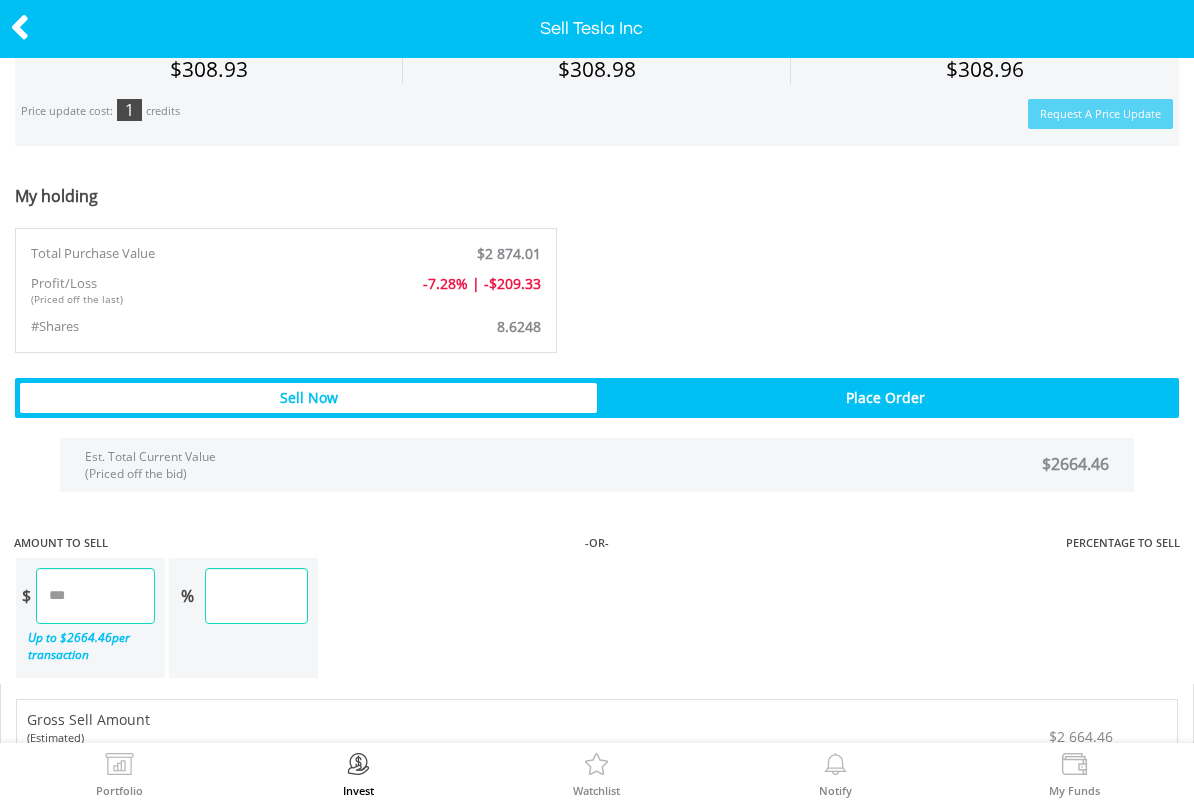 click on "*******" at bounding box center (95, 596) 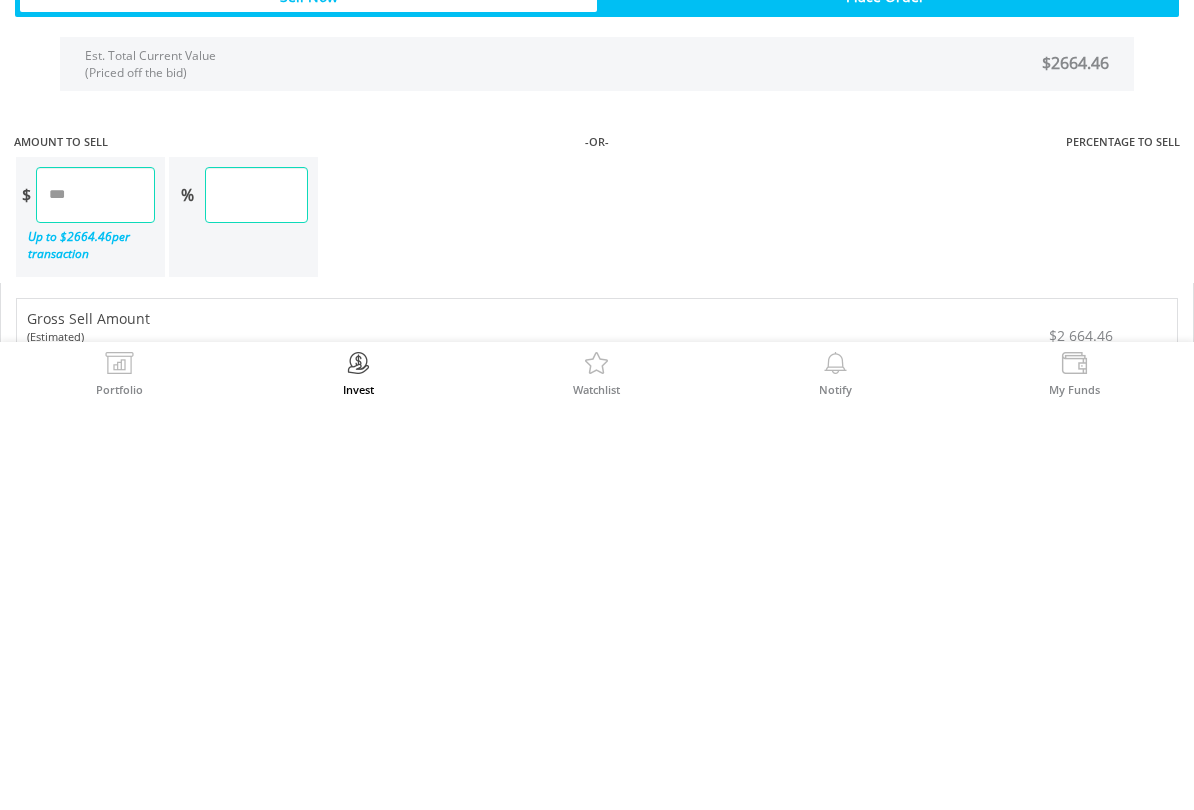type on "*" 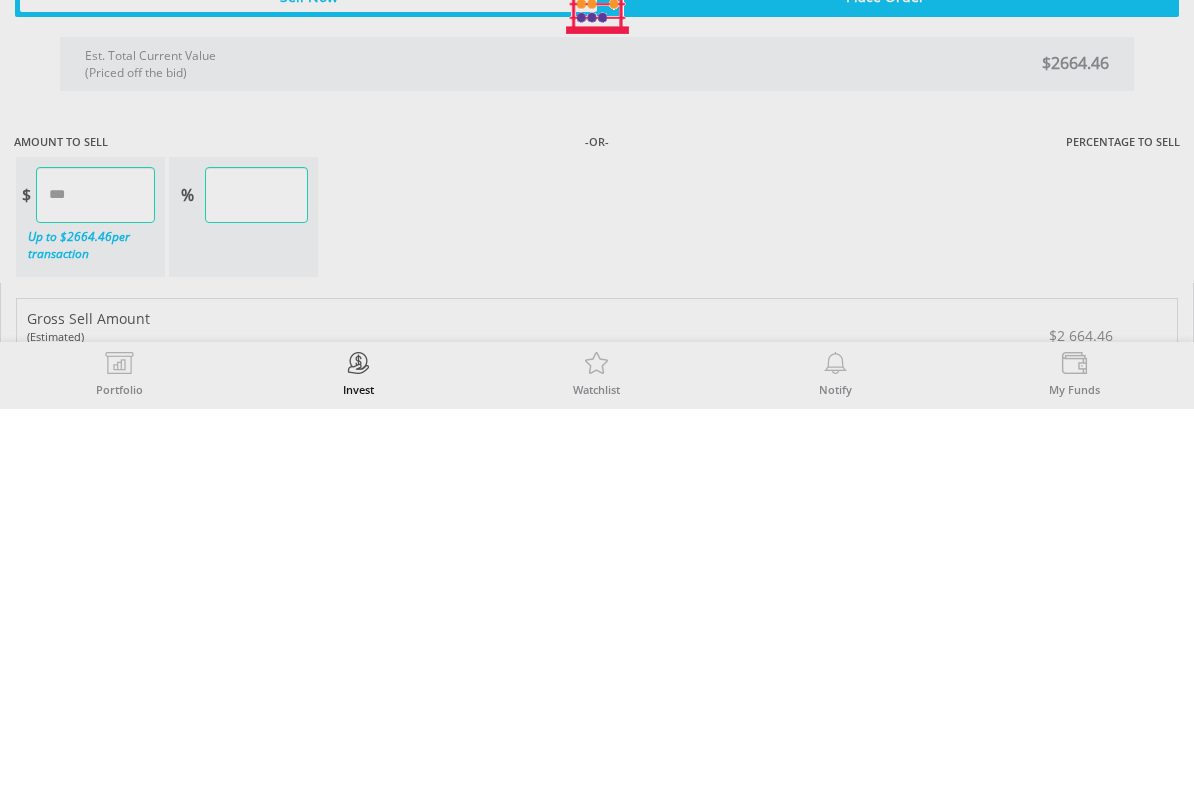 type on "******" 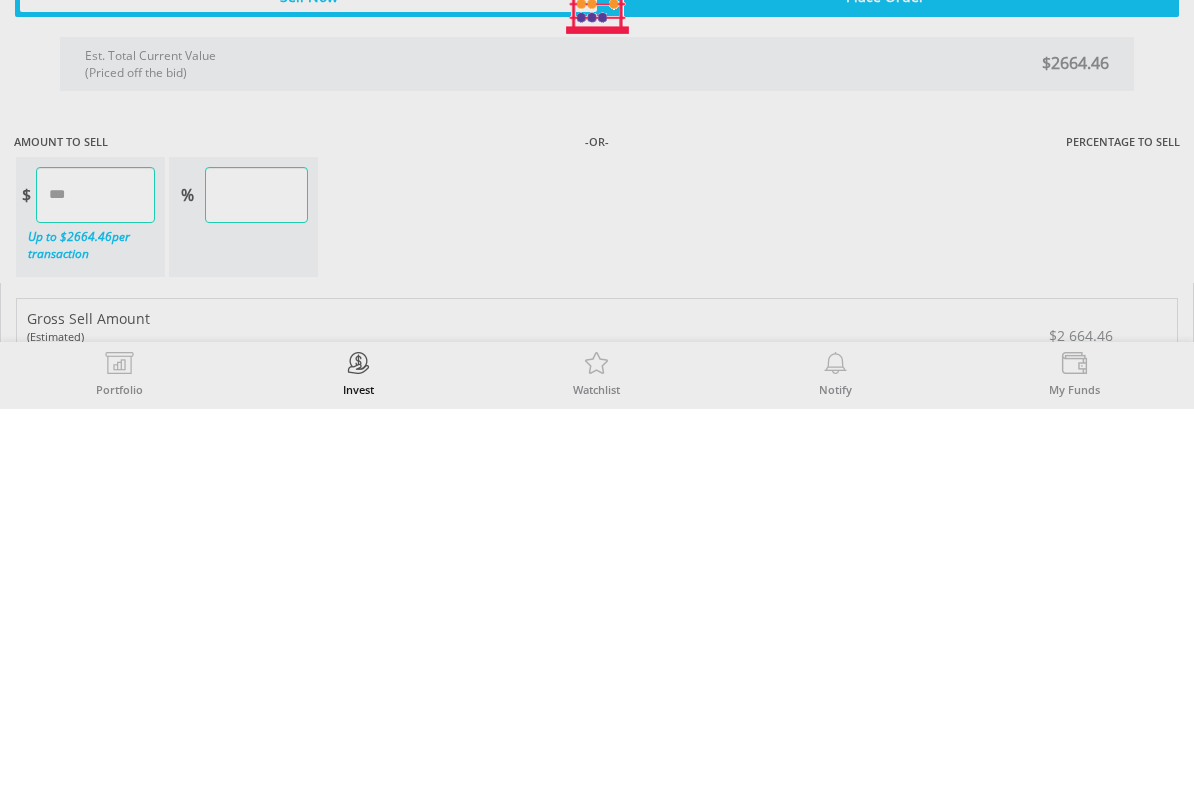 type on "****" 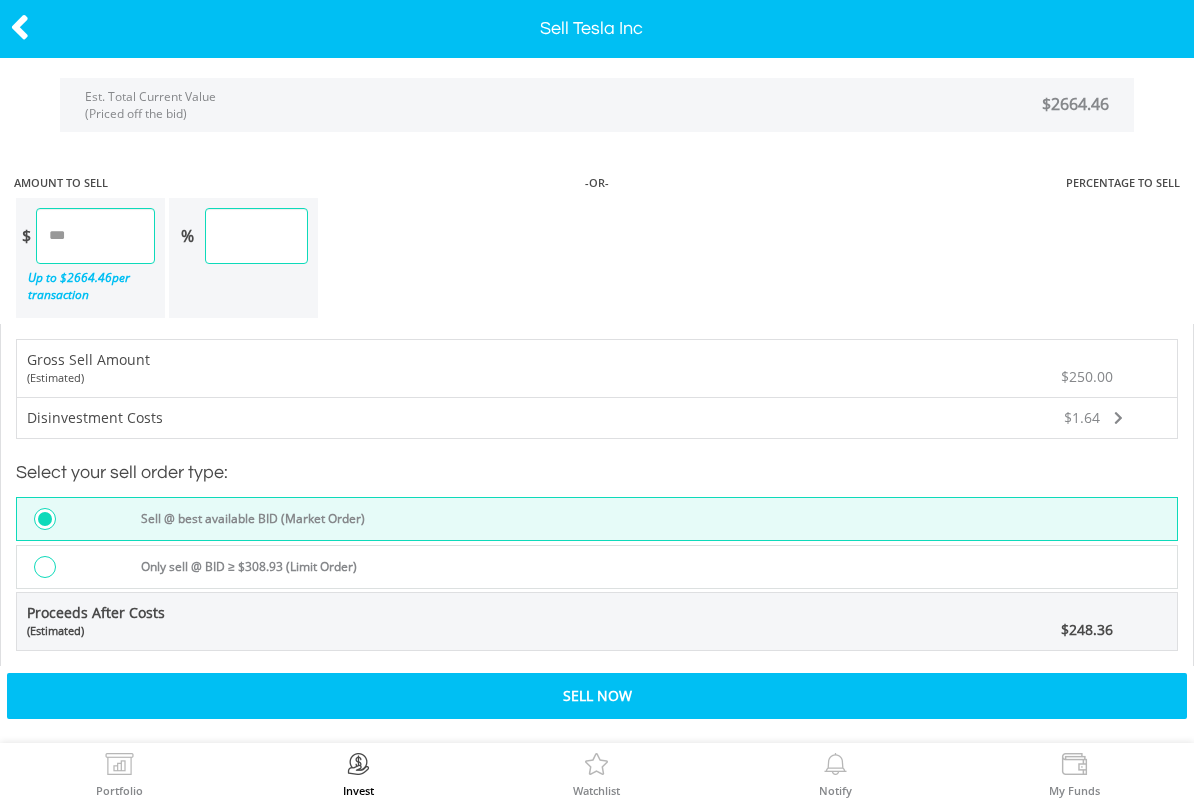 scroll, scrollTop: 1435, scrollLeft: 0, axis: vertical 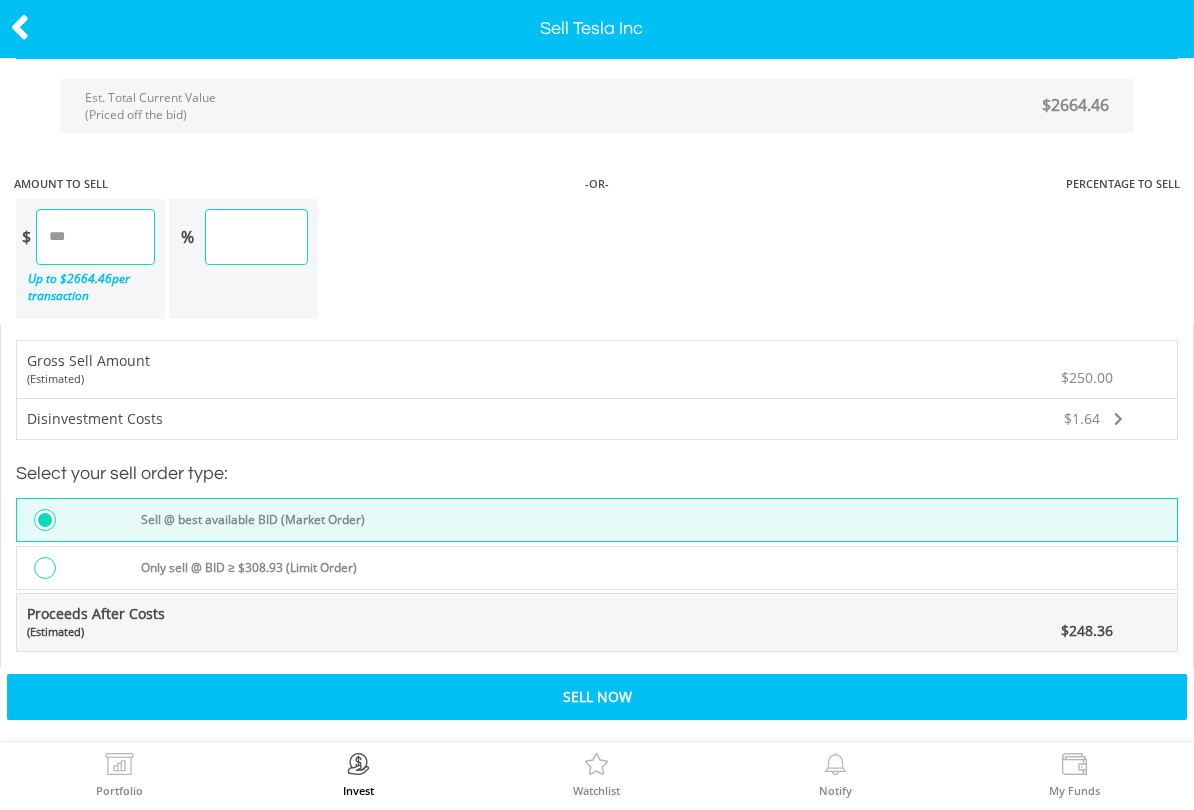 click on "Only sell @ BID ≥ $308.93 (Limit Order)" at bounding box center [653, 570] 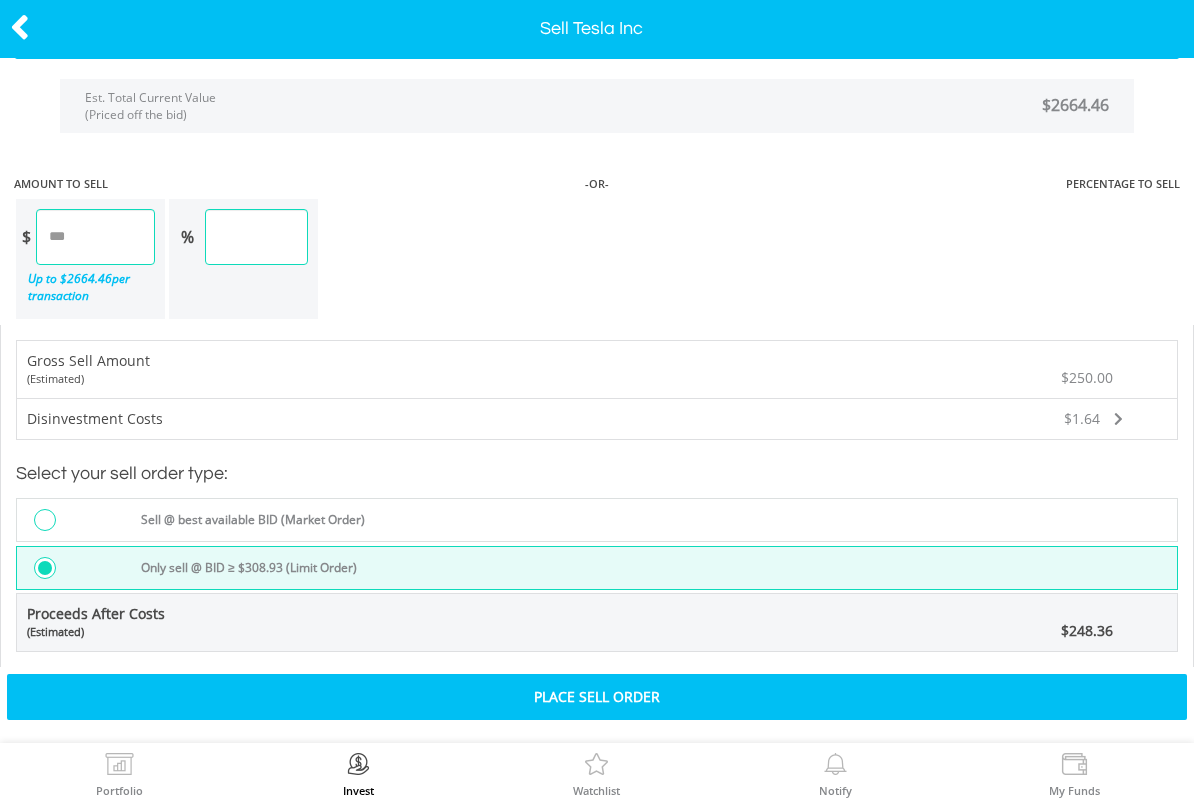 click on "Place Sell Order" at bounding box center [597, 697] 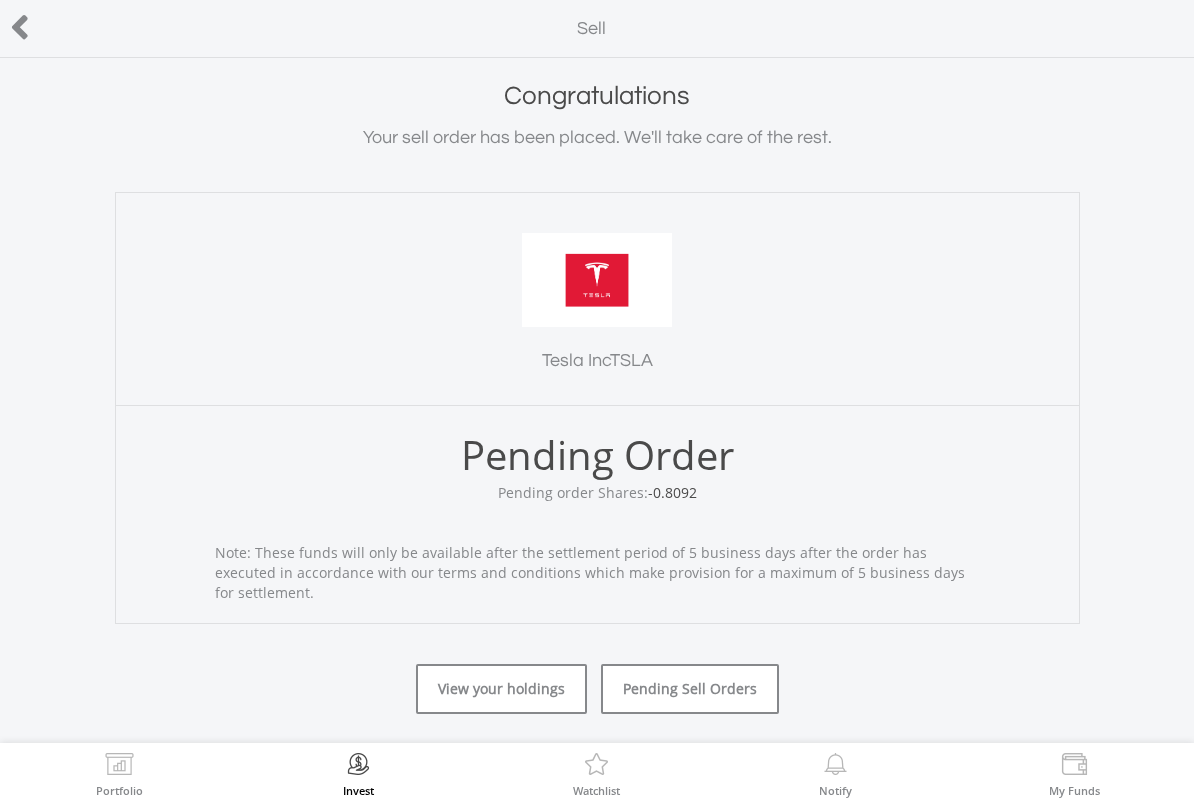 scroll, scrollTop: 0, scrollLeft: 0, axis: both 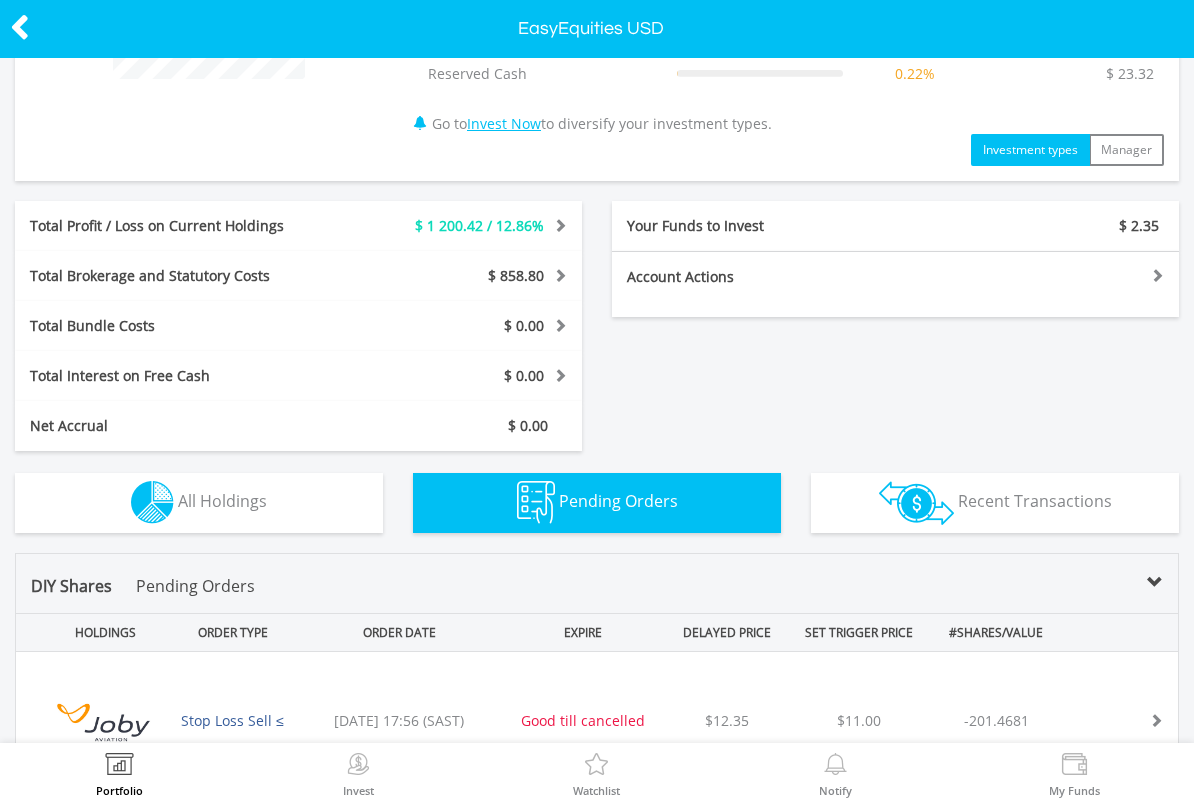 click on "Transactions
Recent Transactions" at bounding box center (995, 503) 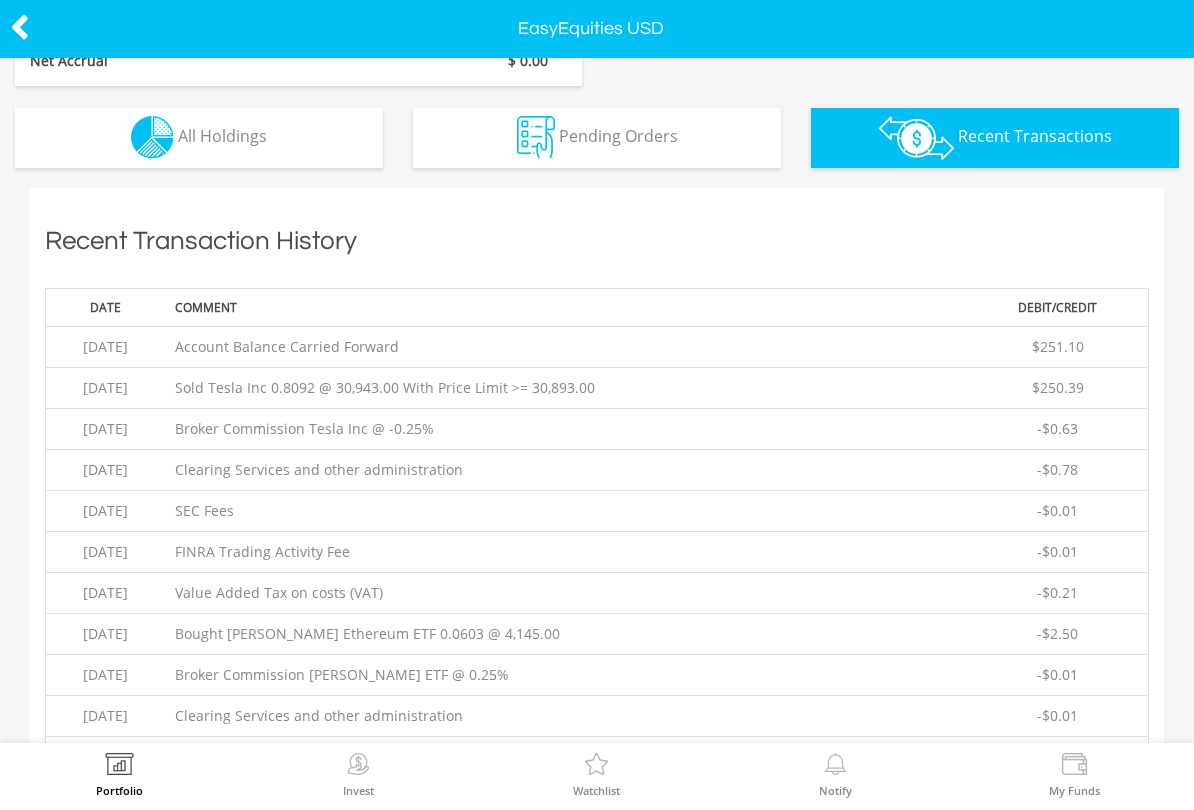 scroll, scrollTop: 670, scrollLeft: 0, axis: vertical 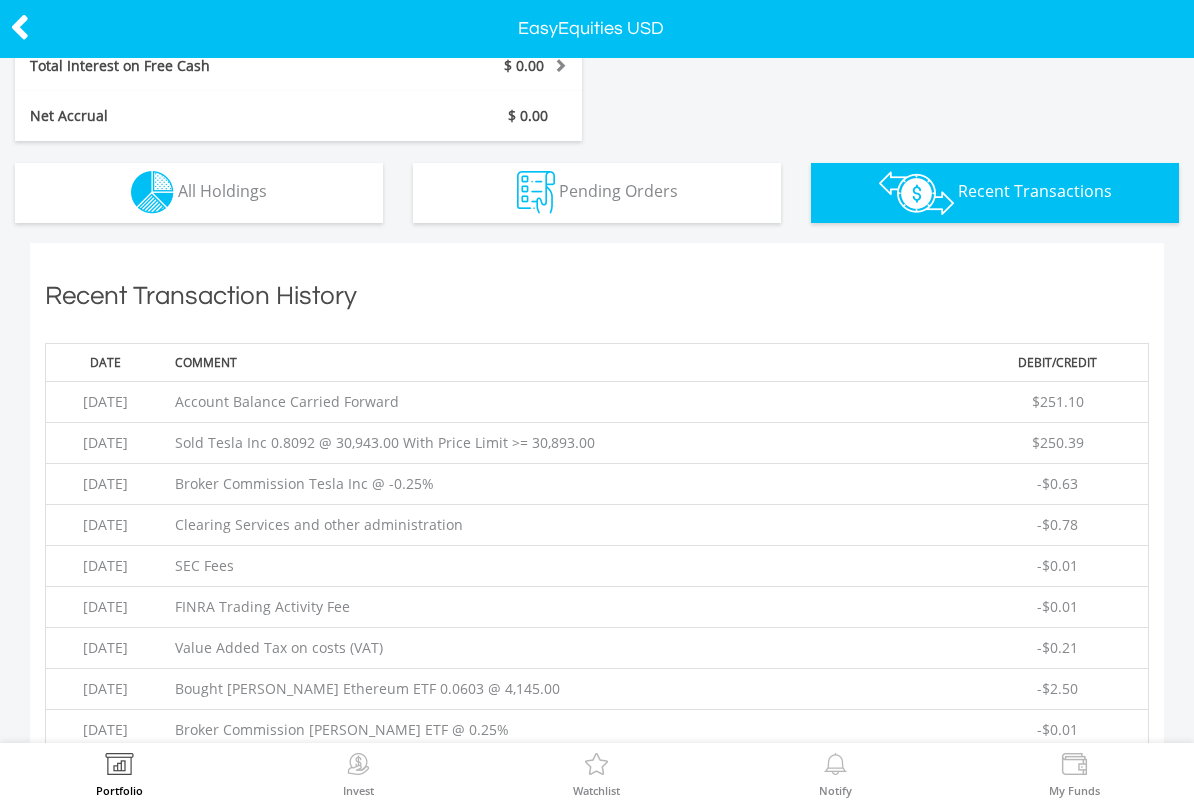 click on "Holdings
All Holdings" at bounding box center (199, 193) 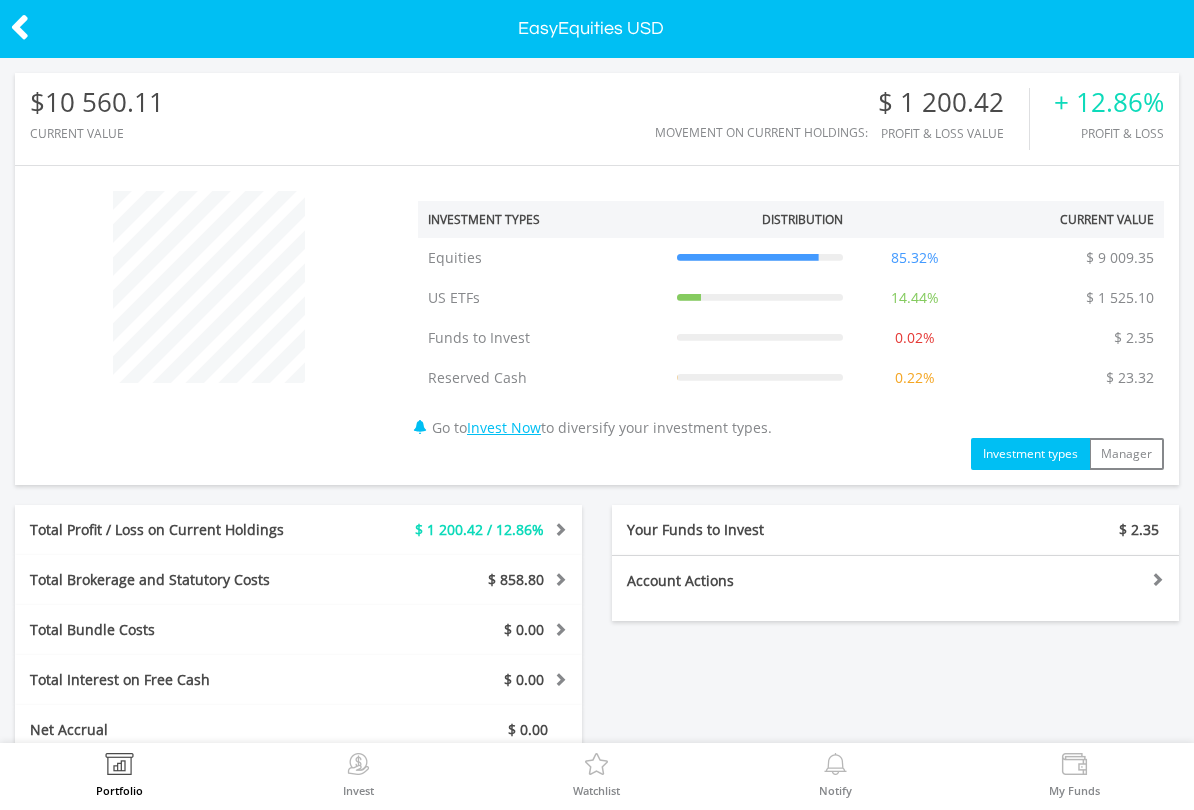 scroll, scrollTop: 0, scrollLeft: 0, axis: both 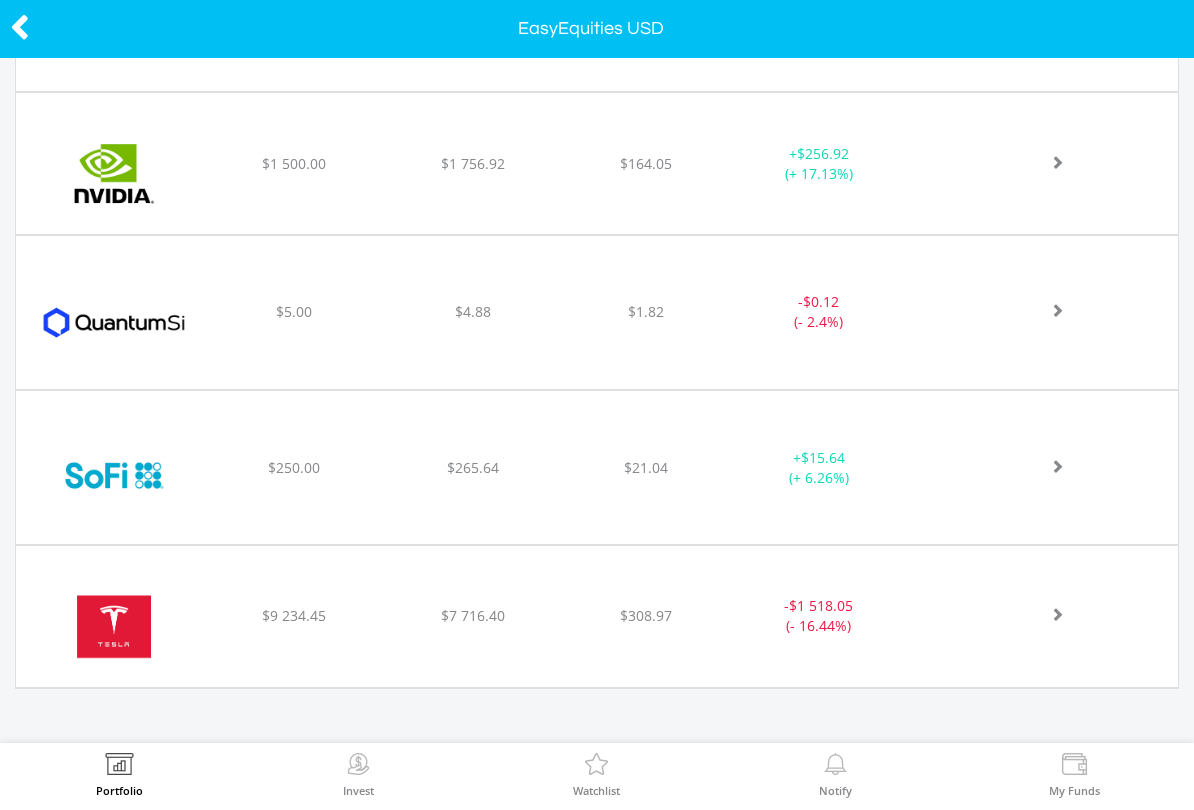 click at bounding box center [114, 626] 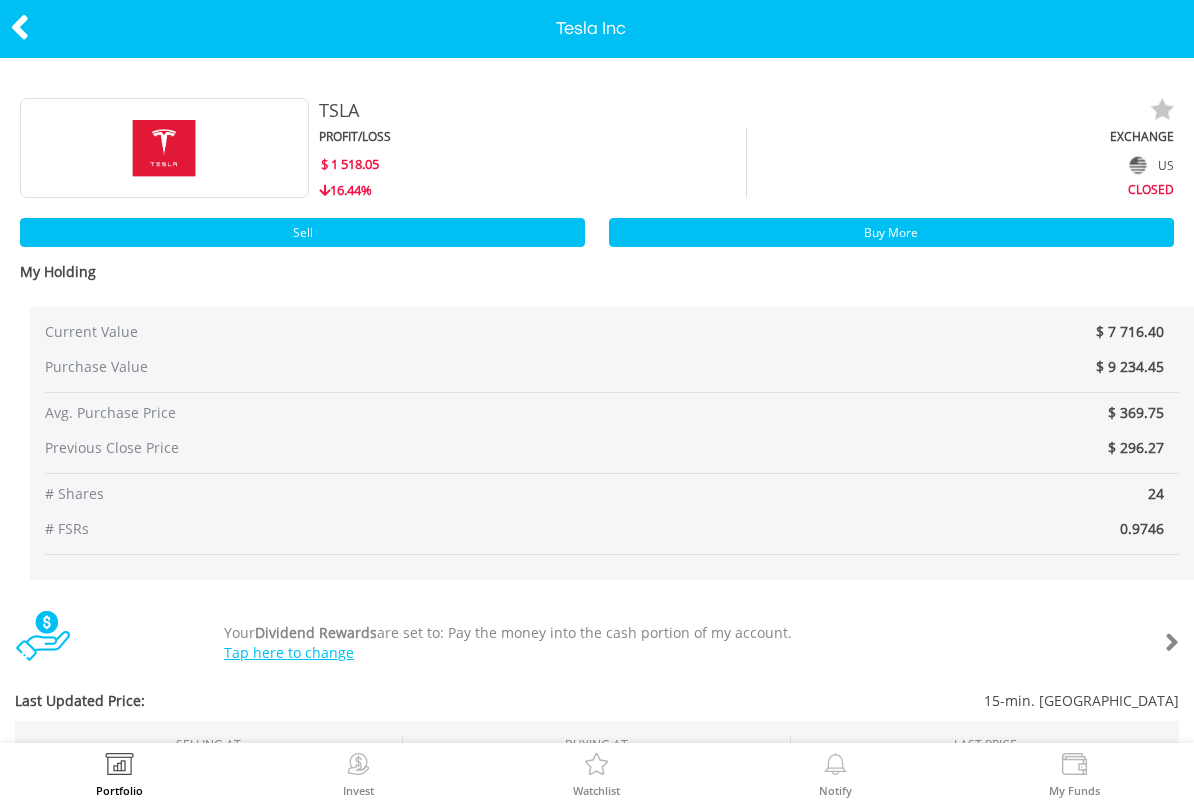 scroll, scrollTop: 0, scrollLeft: 0, axis: both 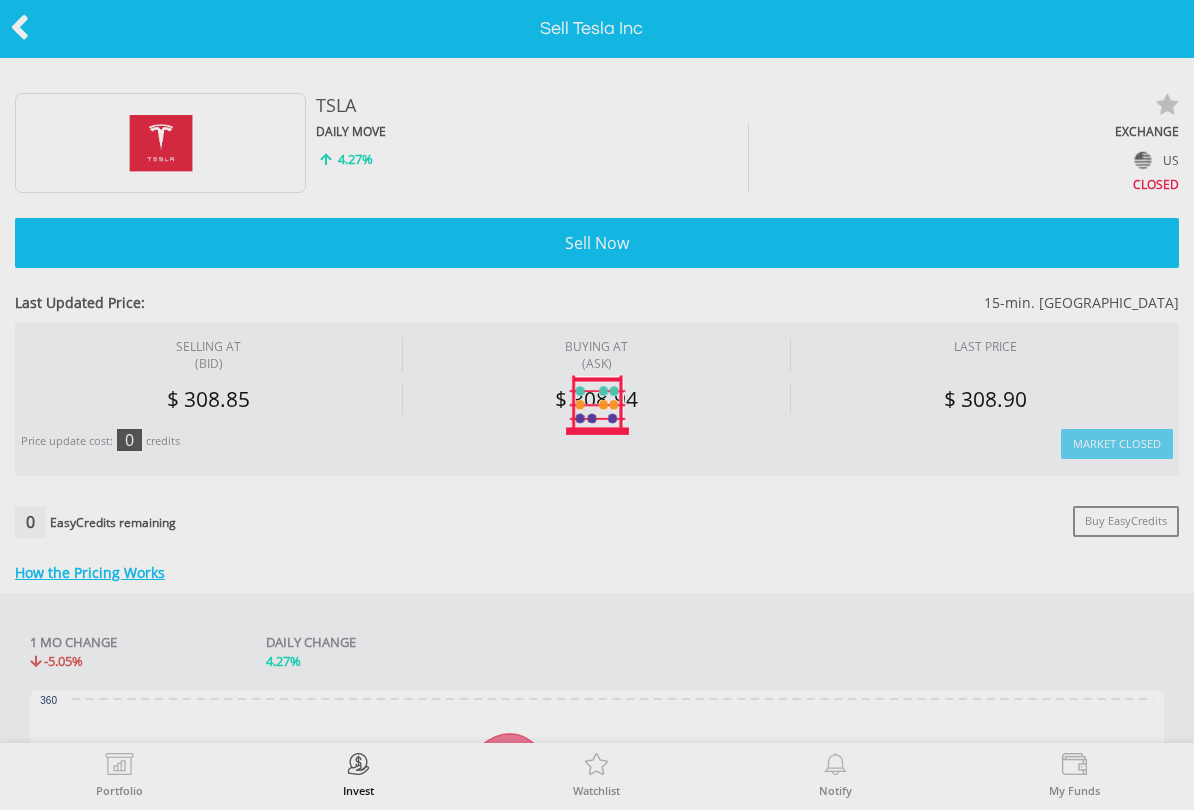 type on "*******" 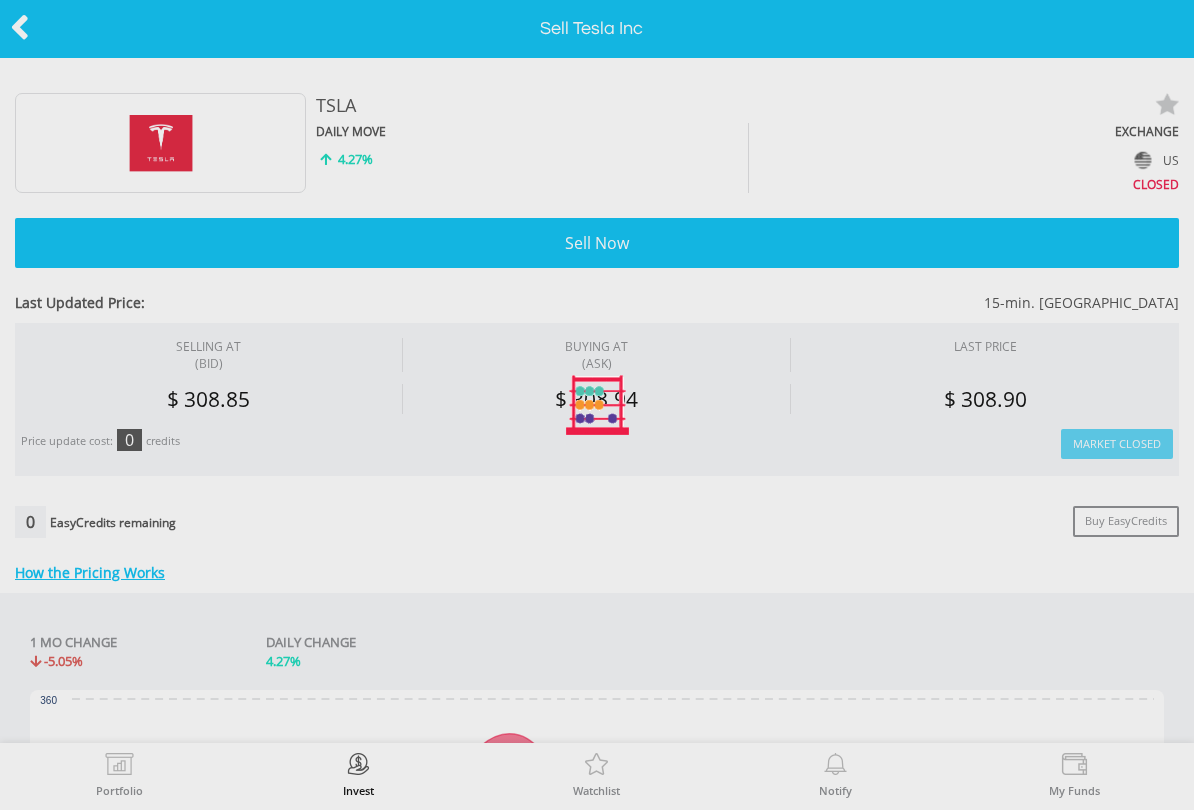 type on "******" 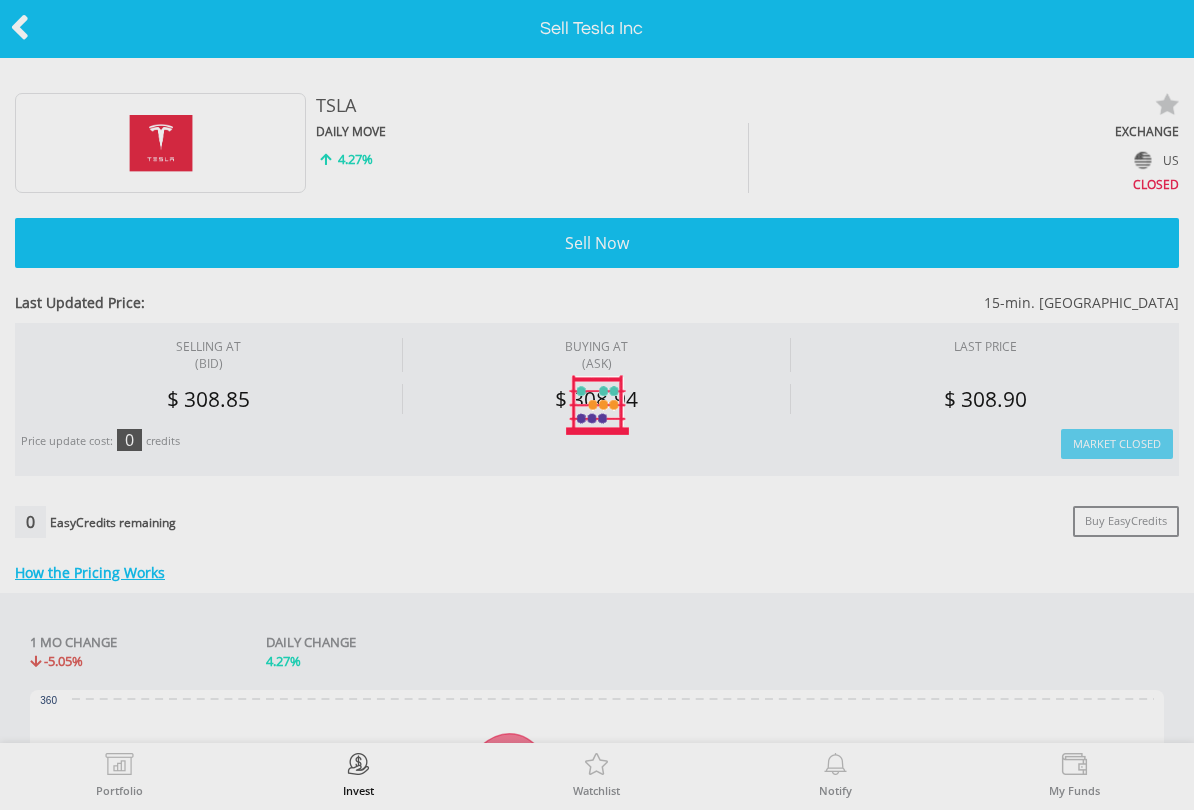 click at bounding box center [597, 405] 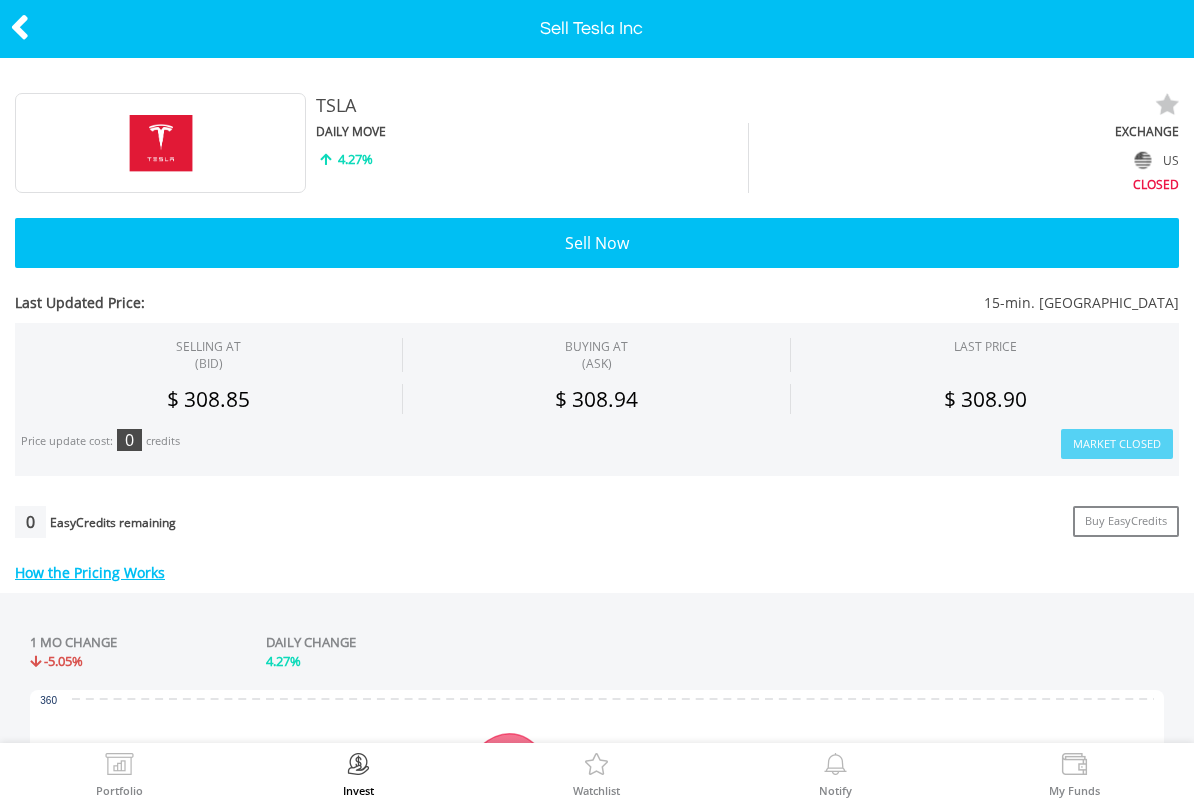 click on "Sell Now" at bounding box center [597, 243] 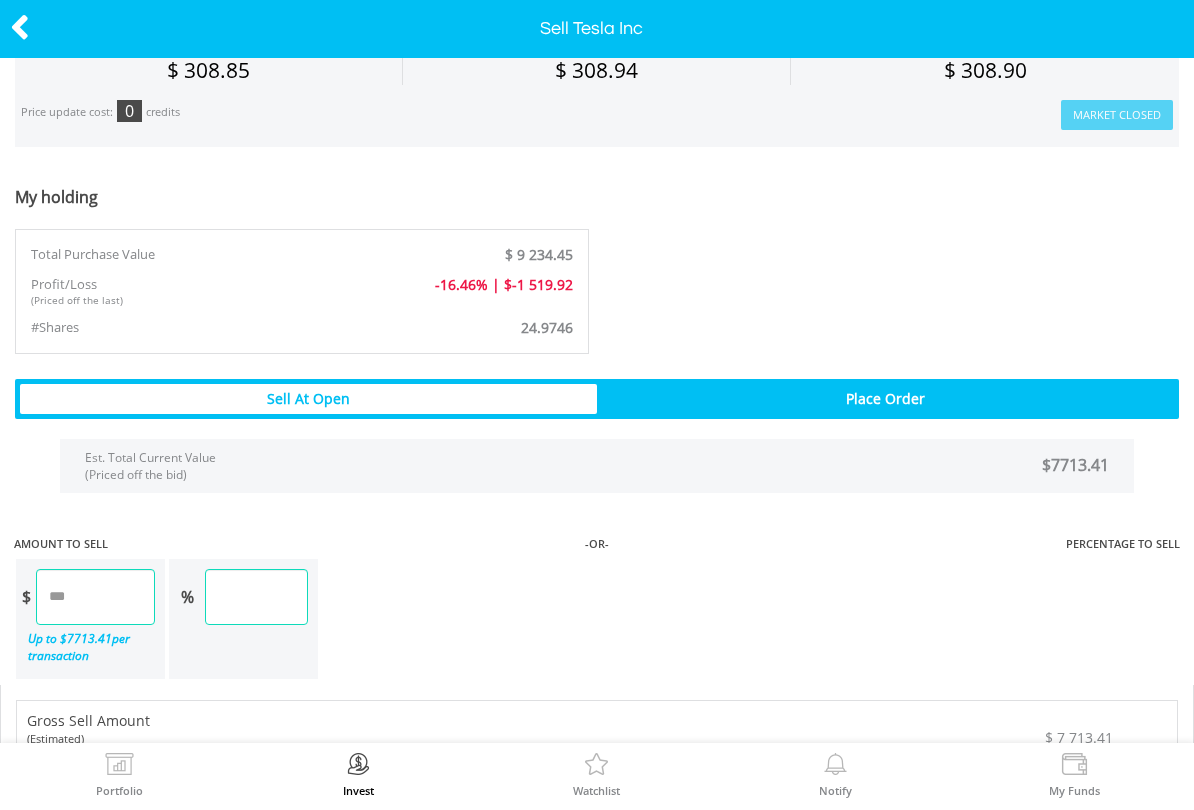 scroll, scrollTop: 1076, scrollLeft: 0, axis: vertical 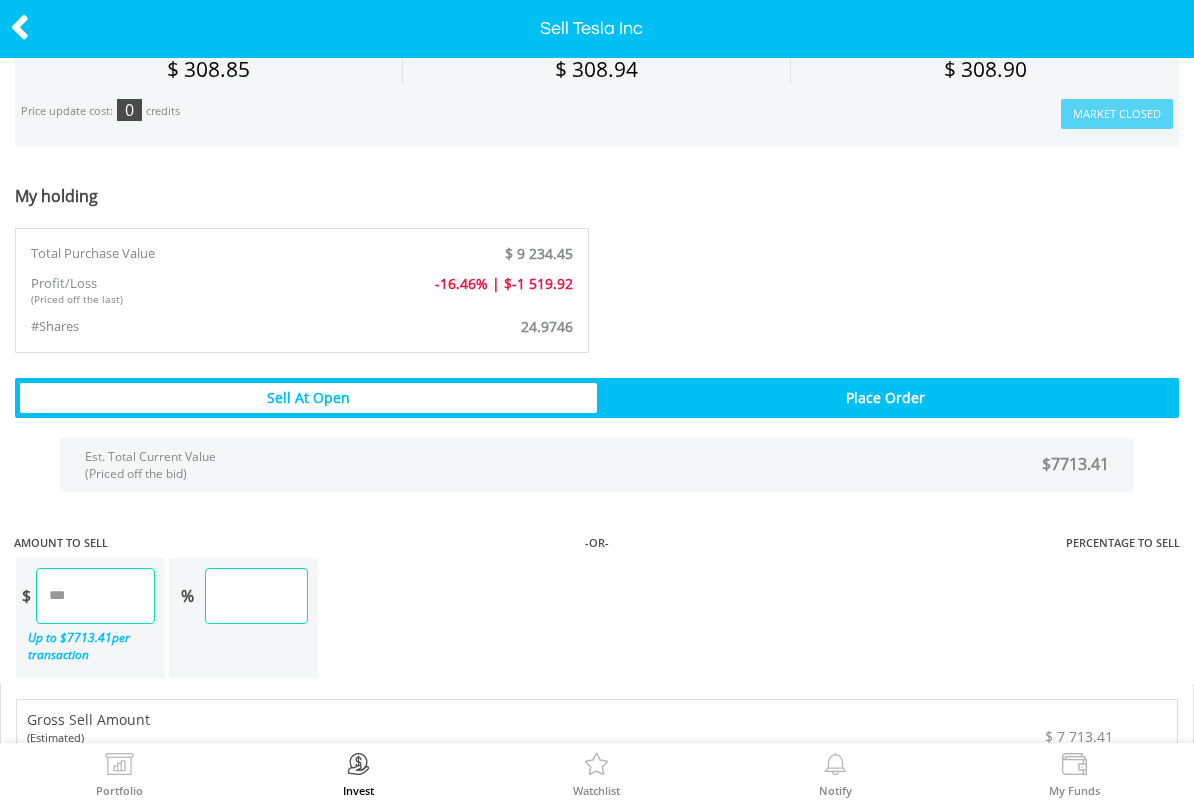 click on "*******" at bounding box center [95, 596] 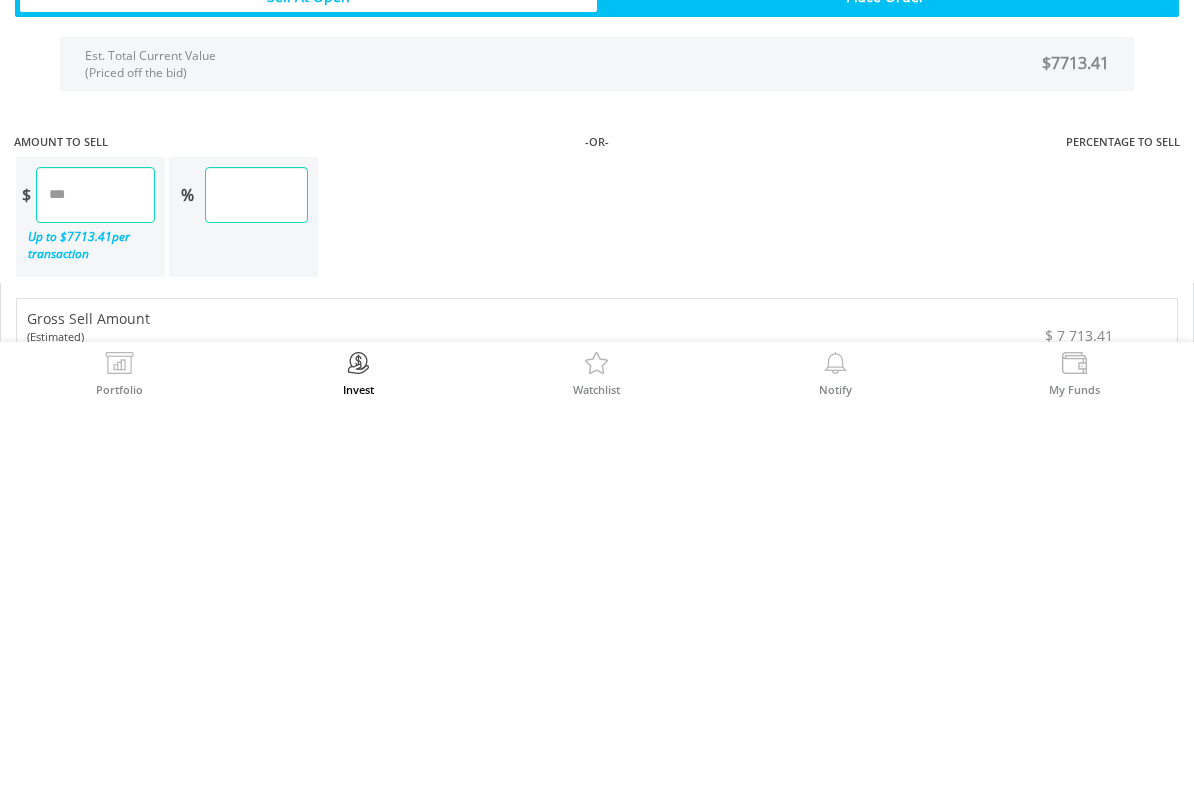 type on "*" 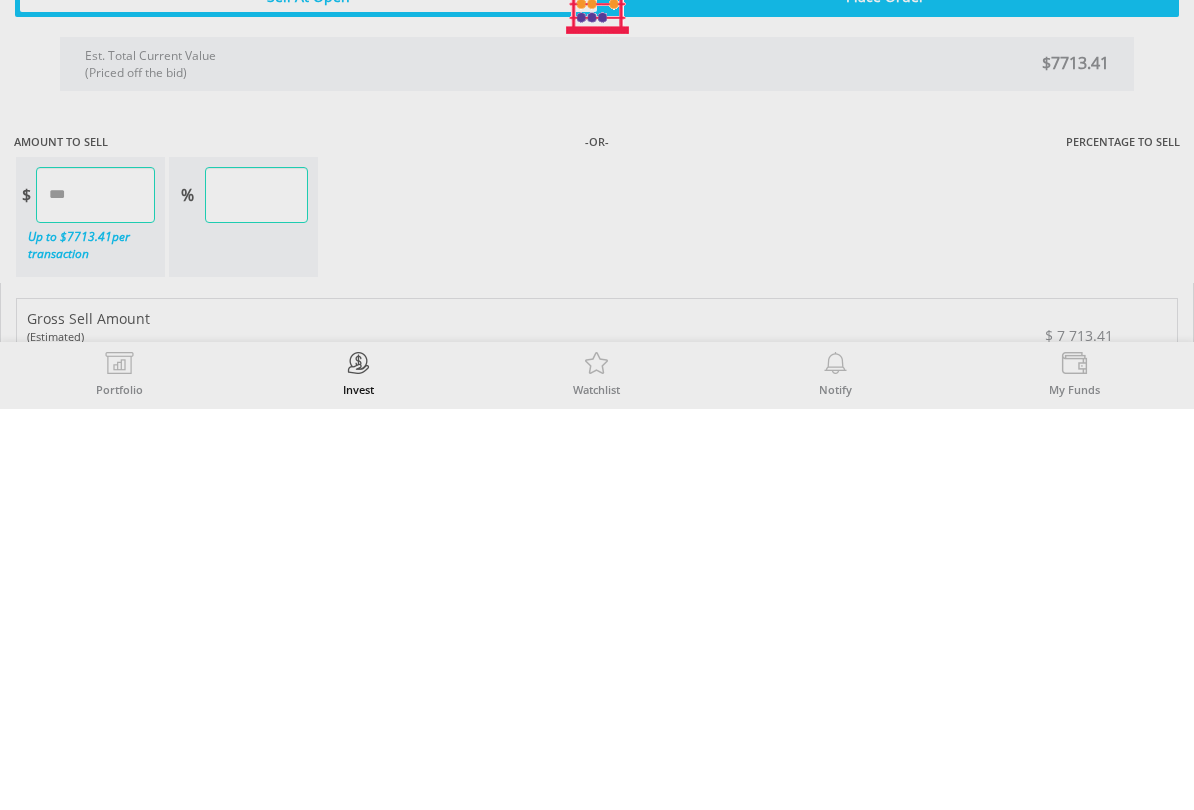 type on "******" 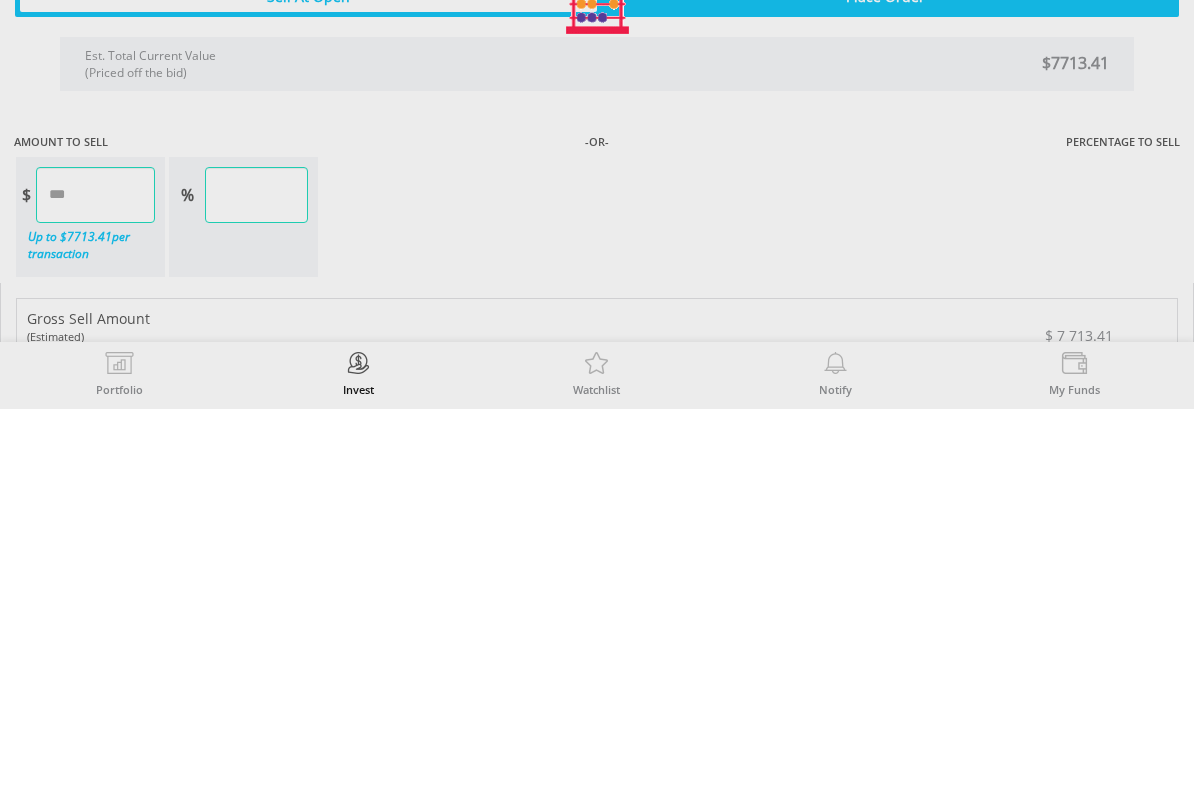 type on "****" 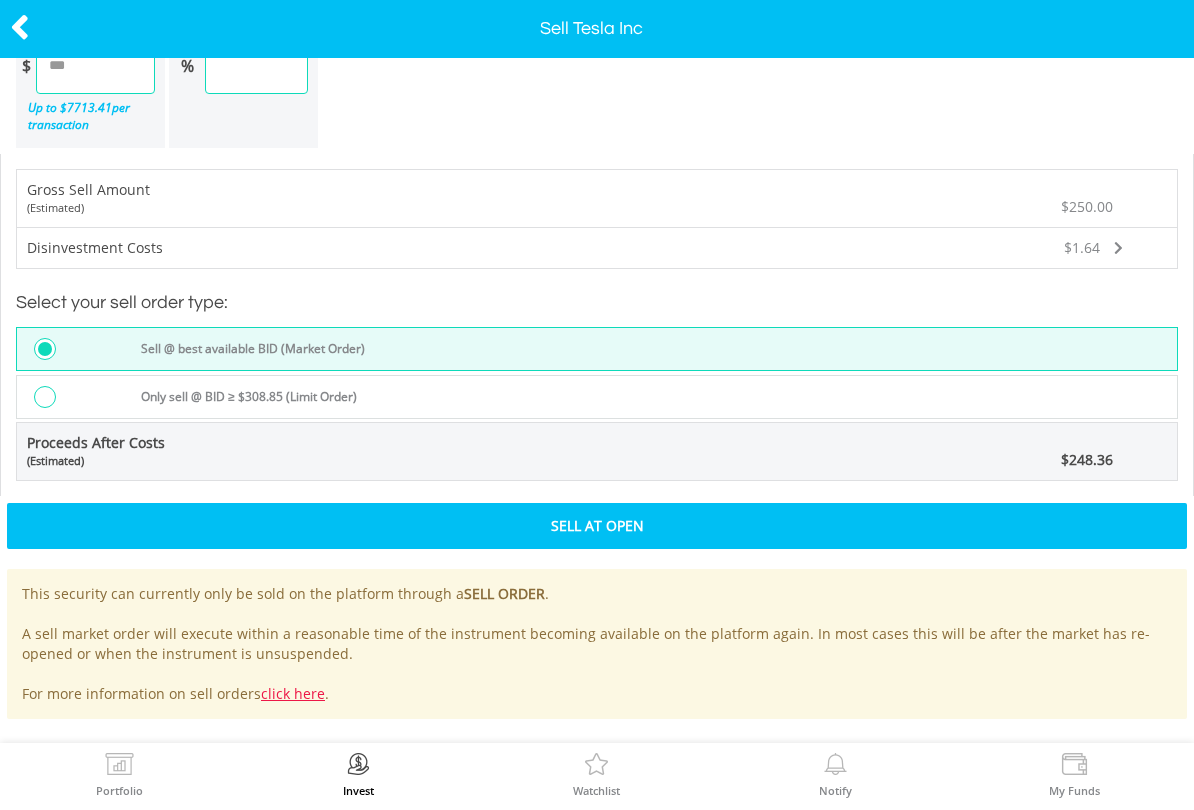 scroll, scrollTop: 1605, scrollLeft: 0, axis: vertical 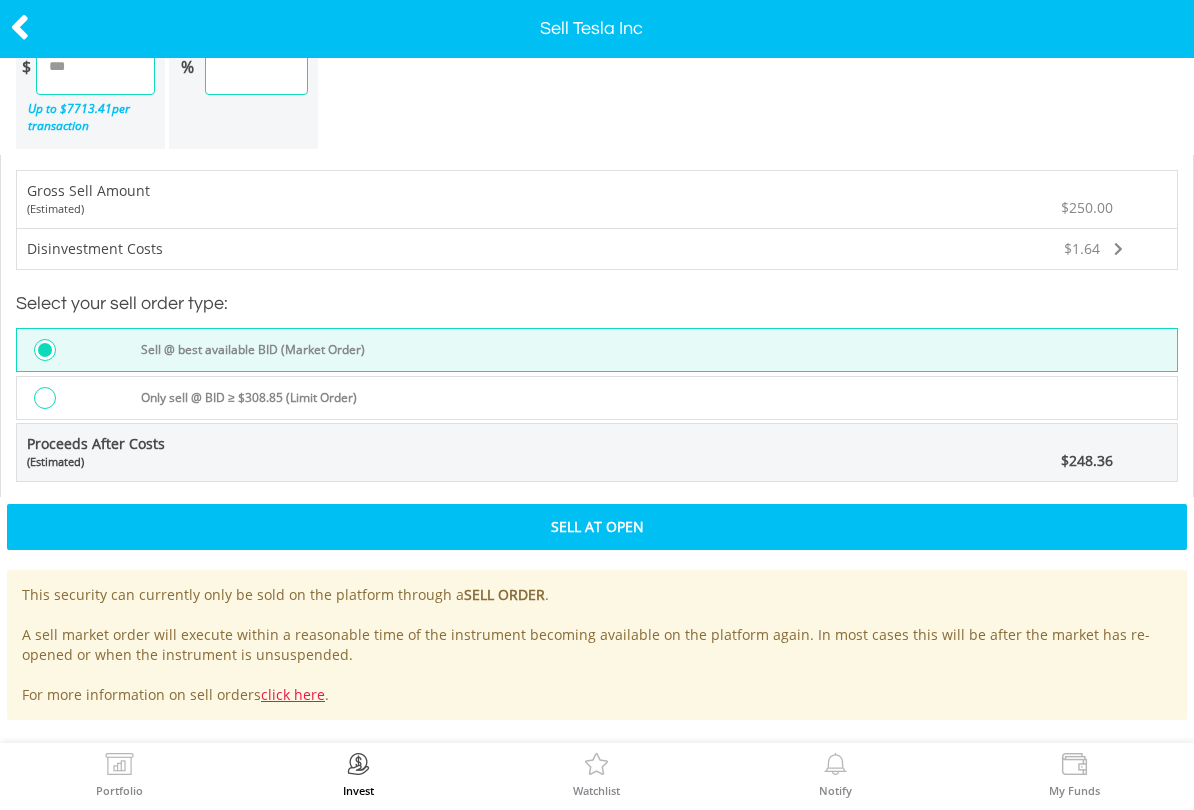 click at bounding box center (119, 767) 